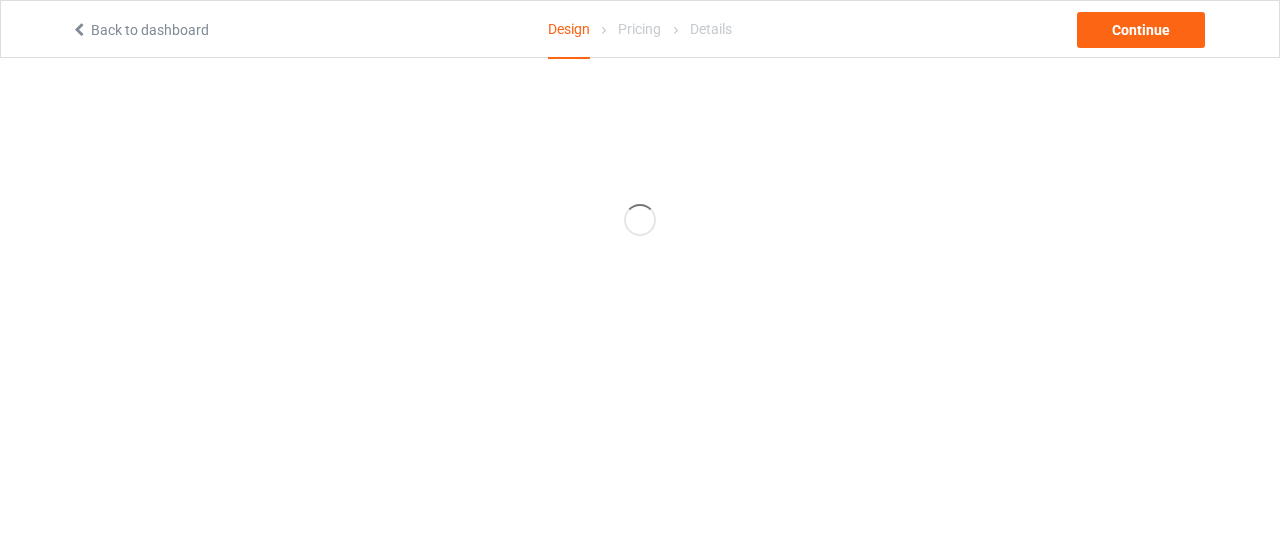 scroll, scrollTop: 0, scrollLeft: 0, axis: both 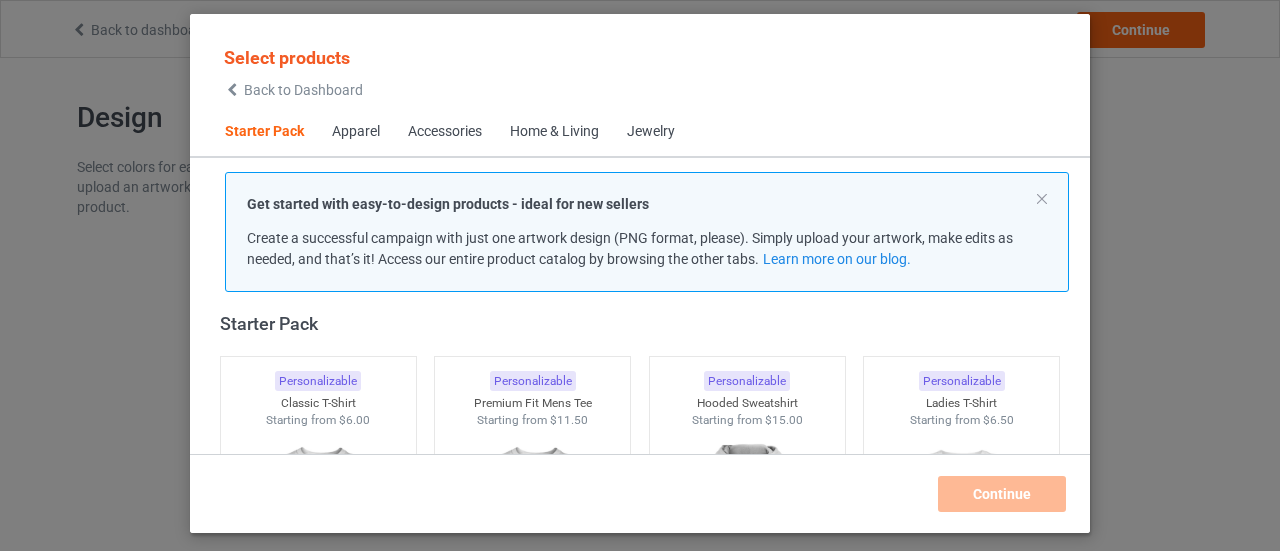 click on "Select products Back to Dashboard" at bounding box center [293, 71] 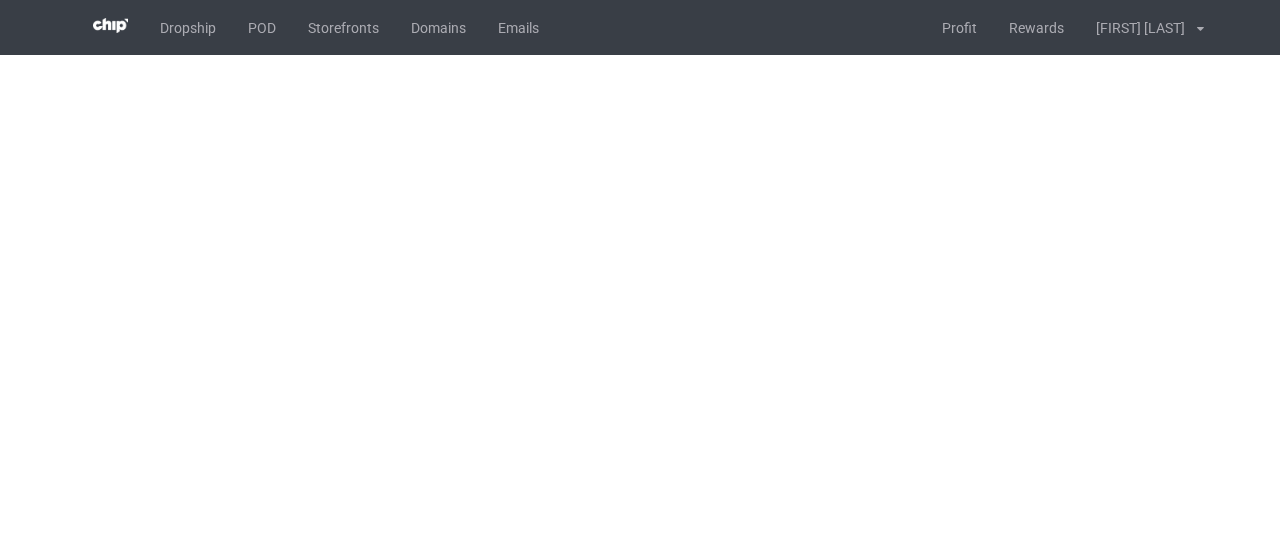scroll, scrollTop: 0, scrollLeft: 0, axis: both 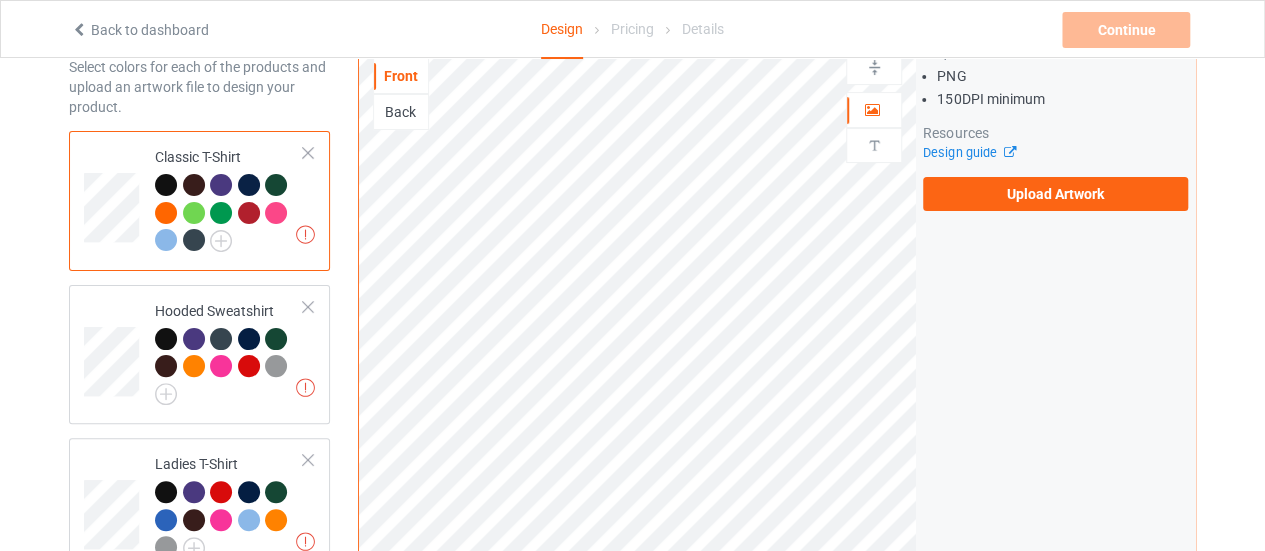 click on "Design Select colors for each of the products and upload an artwork file to design your product. Missing artworks Classic T-Shirt Missing artworks Hooded Sweatshirt Missing artworks Ladies T-Shirt Missing artworks V-Neck T-Shirt Add product Front Back Artwork Upload artwork before adding personalization Artwork Requirements PNG 150 DPI minimum Resources Design guide Upload Artwork Product Mockups Add mockup Add mockup Add mockup" at bounding box center (632, 576) 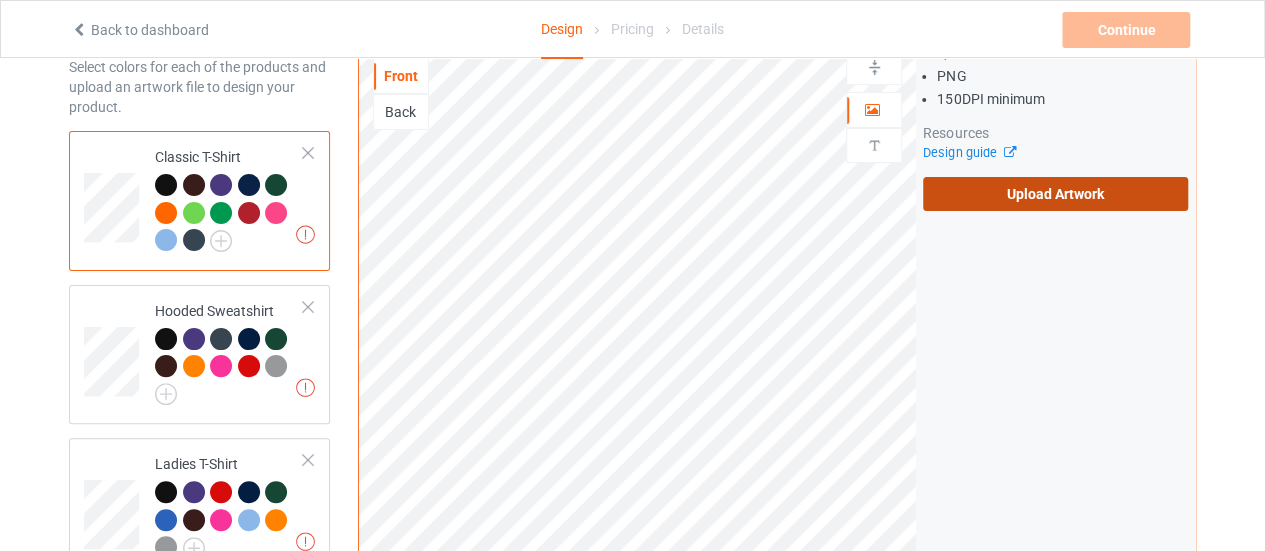 click on "Upload Artwork" at bounding box center [1055, 194] 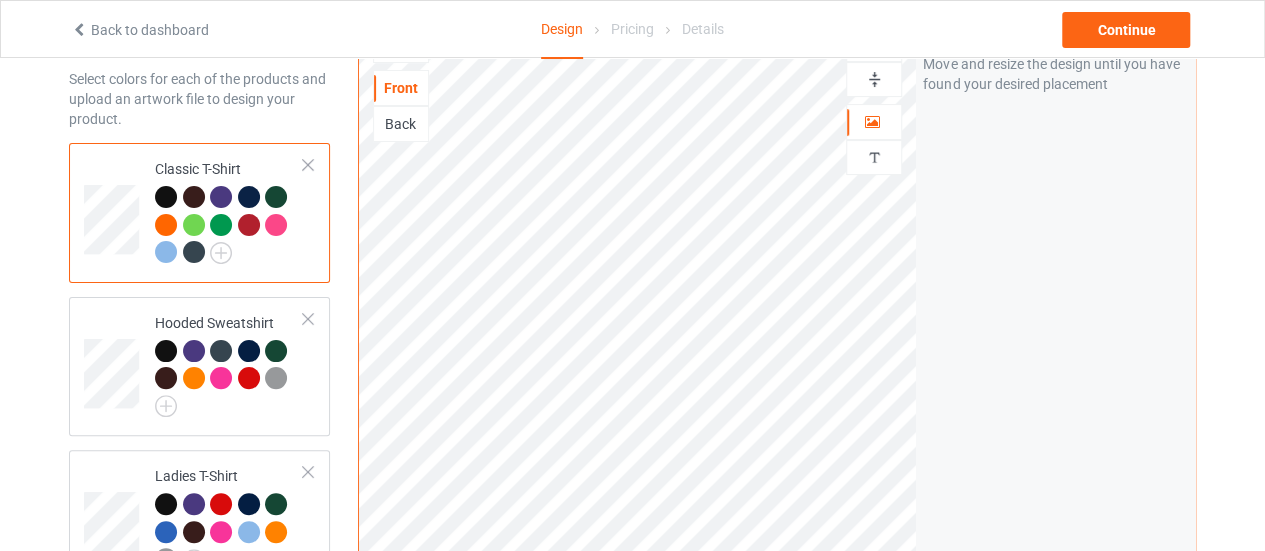 scroll, scrollTop: 0, scrollLeft: 0, axis: both 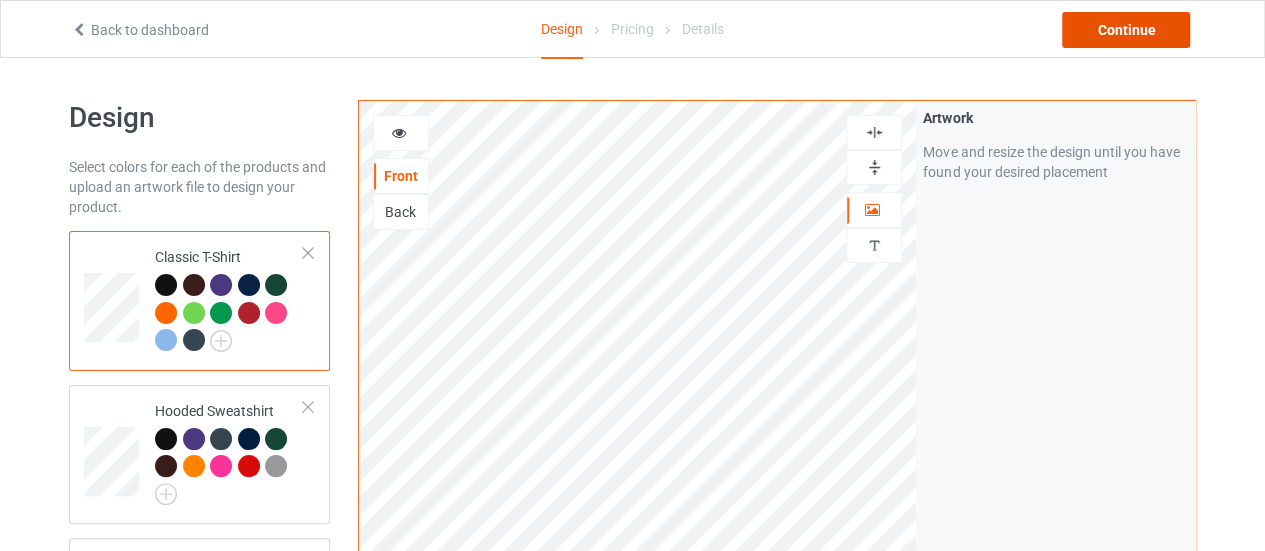 click on "Continue" at bounding box center [1126, 30] 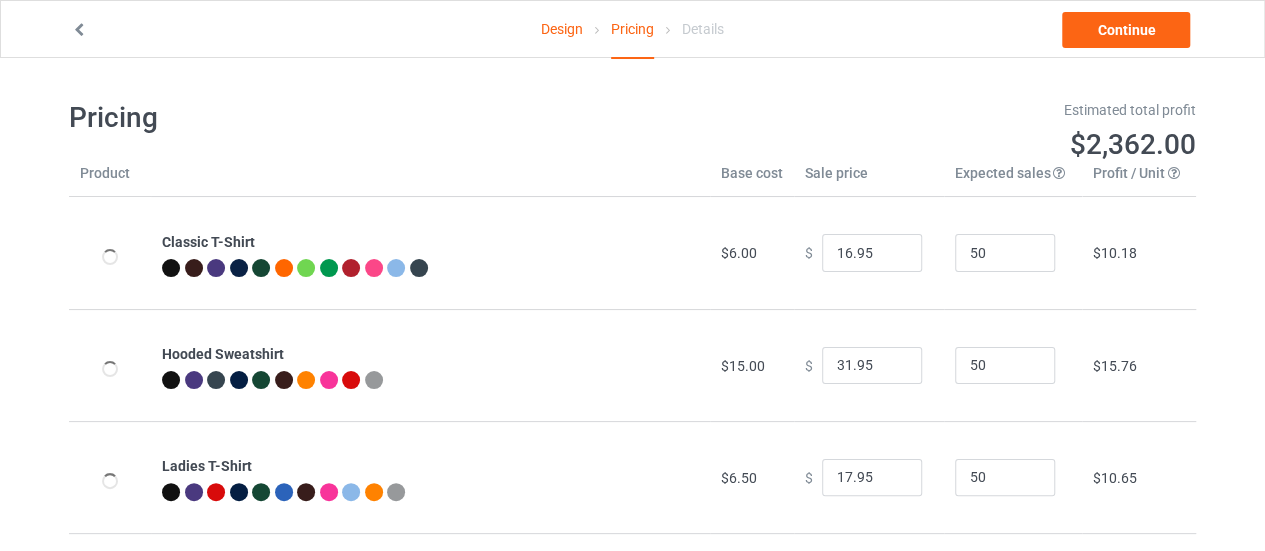 click on "Design Pricing Details Continue" at bounding box center (632, 29) 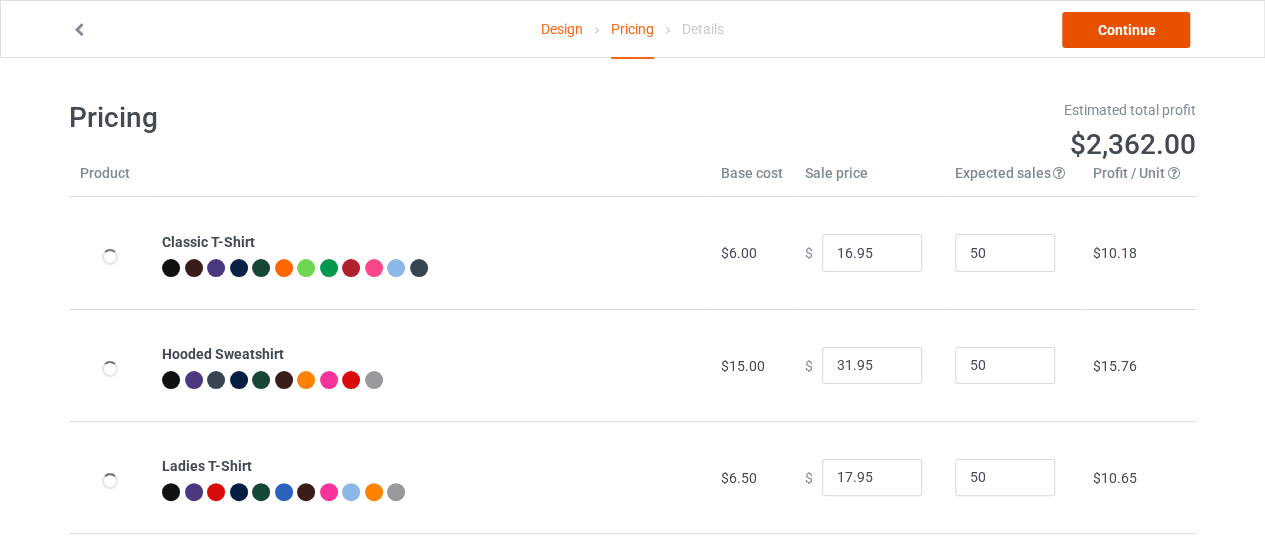 click on "Continue" at bounding box center [1126, 30] 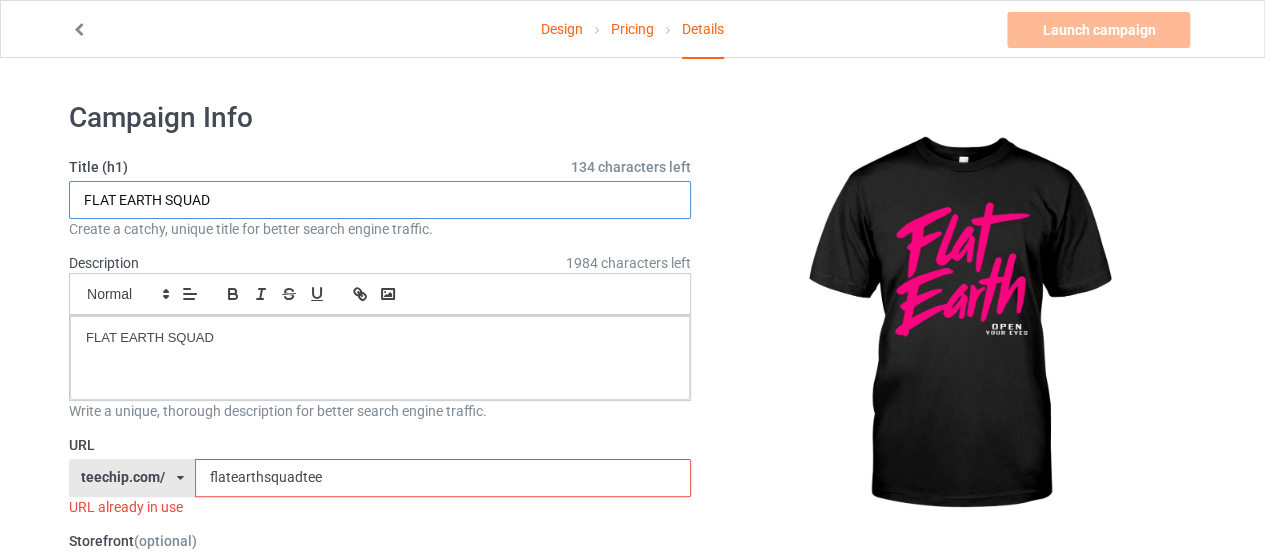 drag, startPoint x: 246, startPoint y: 201, endPoint x: 0, endPoint y: 209, distance: 246.13005 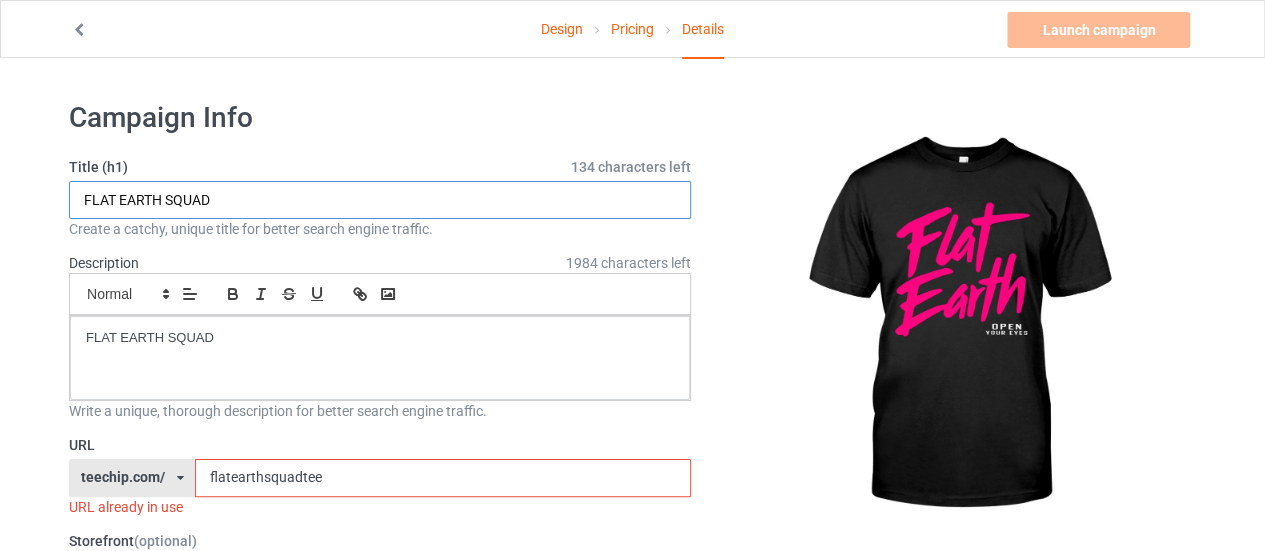 click on "Design Pricing Details Launch campaign Invalid campaign URL Campaign Info Title (h1) 134 characters left FLAT EARTH SQUAD Create a catchy, unique title for better search engine traffic. Description 1984 characters left Small Normal Large Big Huge FLAT EARTH SQUAD Write a unique, thorough description for better search engine traffic. URL teechip.com/ teechip.com/ [ID] flatearthsquadtee URL already in use Storefront (optional) THE FLAT EARTH STORE Flat Earth Gifts FLAT EARTH STORE [ID] [ID] [ID] Storefront items are displayed as recommended items on the shopping cart page. Category tags (optional) 0 / 6 Age > 1-19 > 1 Age > 1-12 Months > 1 Month Age > 1-12 Months Age > 1-19 Age > 1-19 > 10 Age > 1-12 Months > 10 Month Age > 80-100 > 100 Sports > Running > 10K Run Age > 1-19 > 11 Age > 1-12 Months > 11 Month Age > 1-19 > 12 Age > 1-19 > 13 1" at bounding box center (632, 1104) 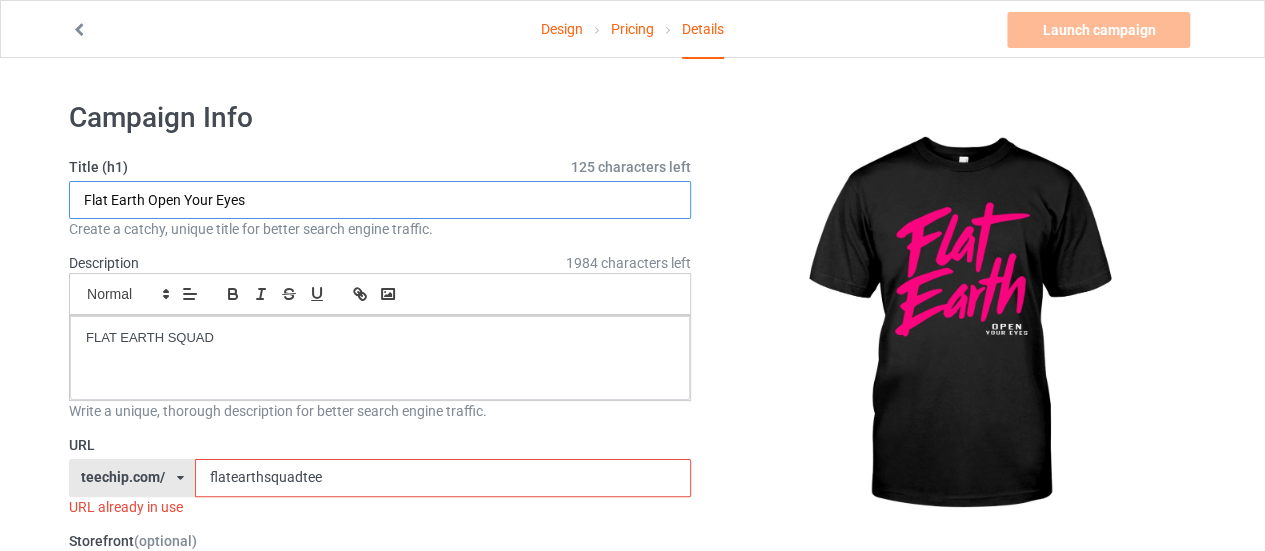 click on "Flat Earth Open Your Eyes" at bounding box center (380, 200) 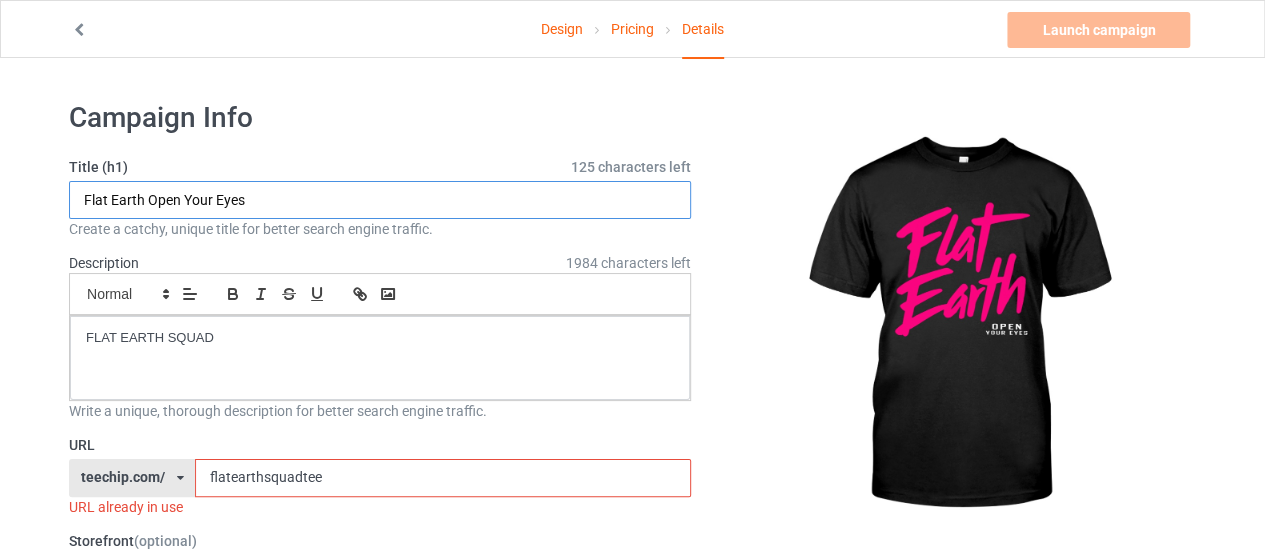click on "Flat Earth Open Your Eyes" at bounding box center (380, 200) 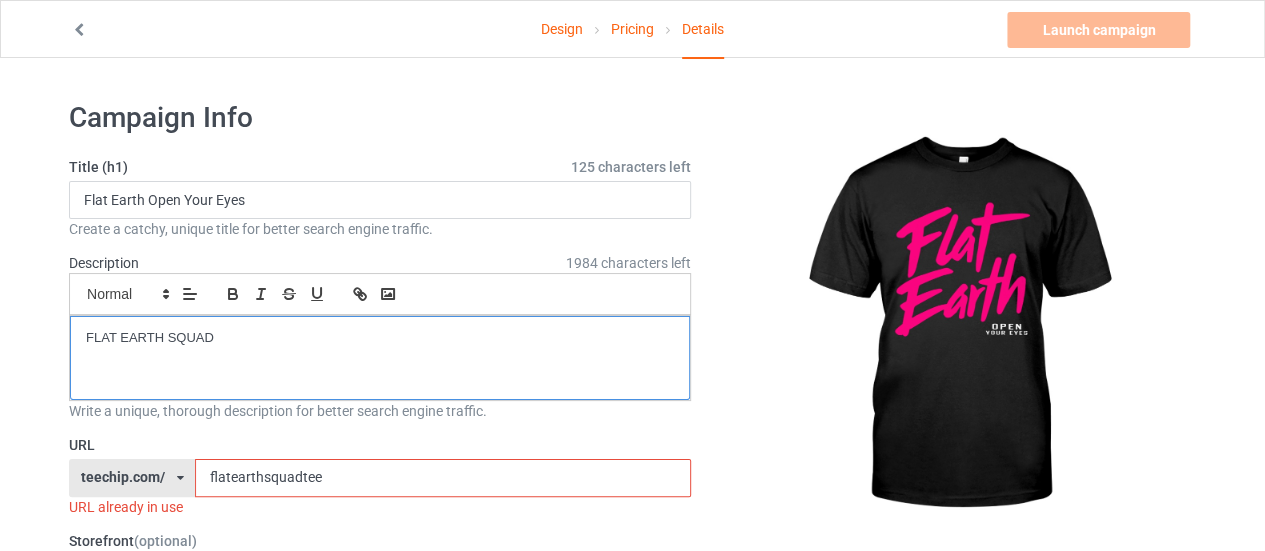 click on "FLAT EARTH SQUAD" at bounding box center [380, 338] 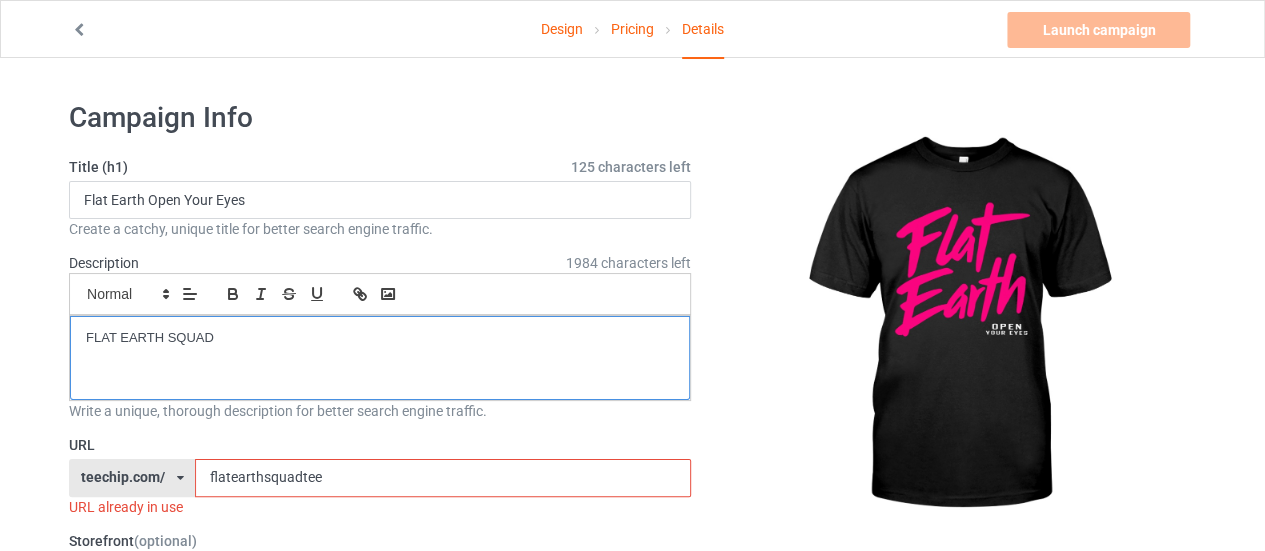 click on "FLAT EARTH SQUAD" at bounding box center (380, 338) 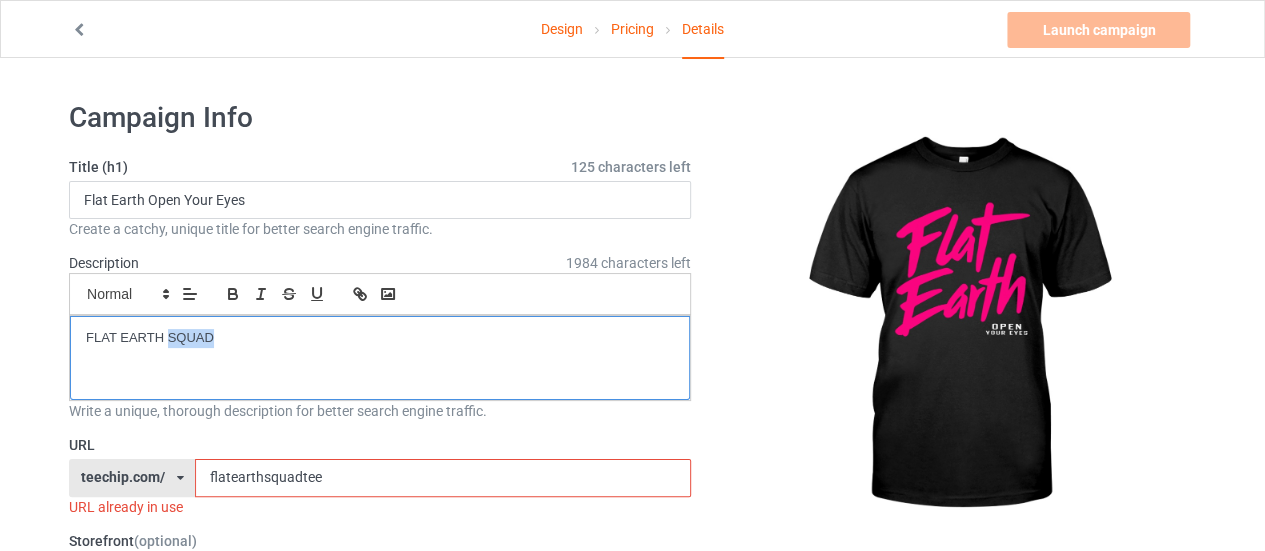 click on "FLAT EARTH SQUAD" at bounding box center [380, 338] 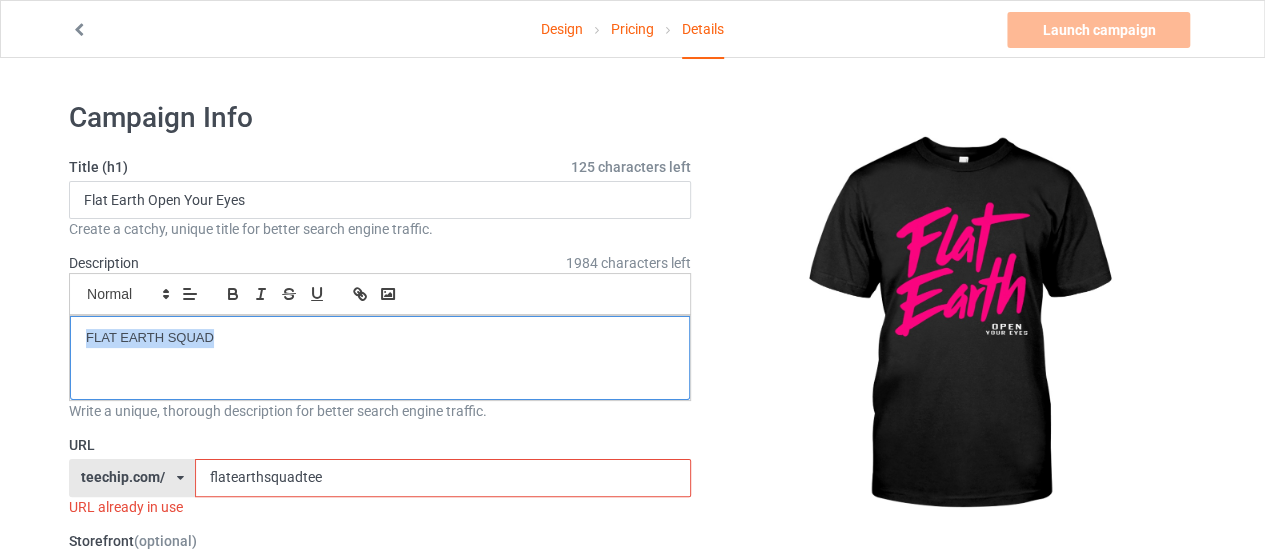 click on "FLAT EARTH SQUAD" at bounding box center (380, 338) 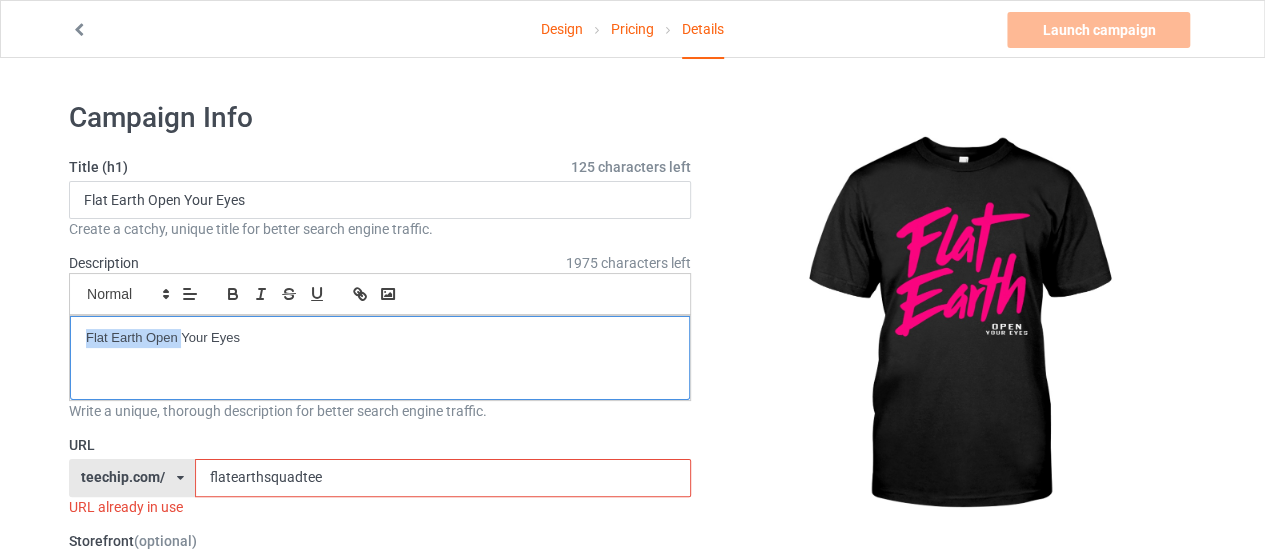 scroll, scrollTop: 0, scrollLeft: 0, axis: both 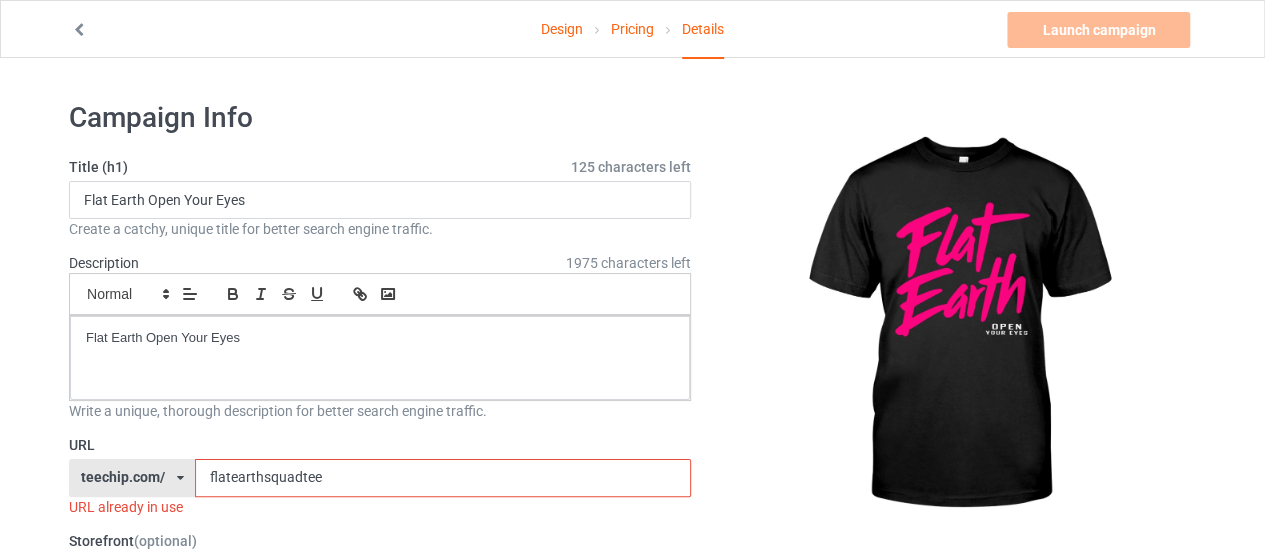 drag, startPoint x: 332, startPoint y: 472, endPoint x: 182, endPoint y: 483, distance: 150.40279 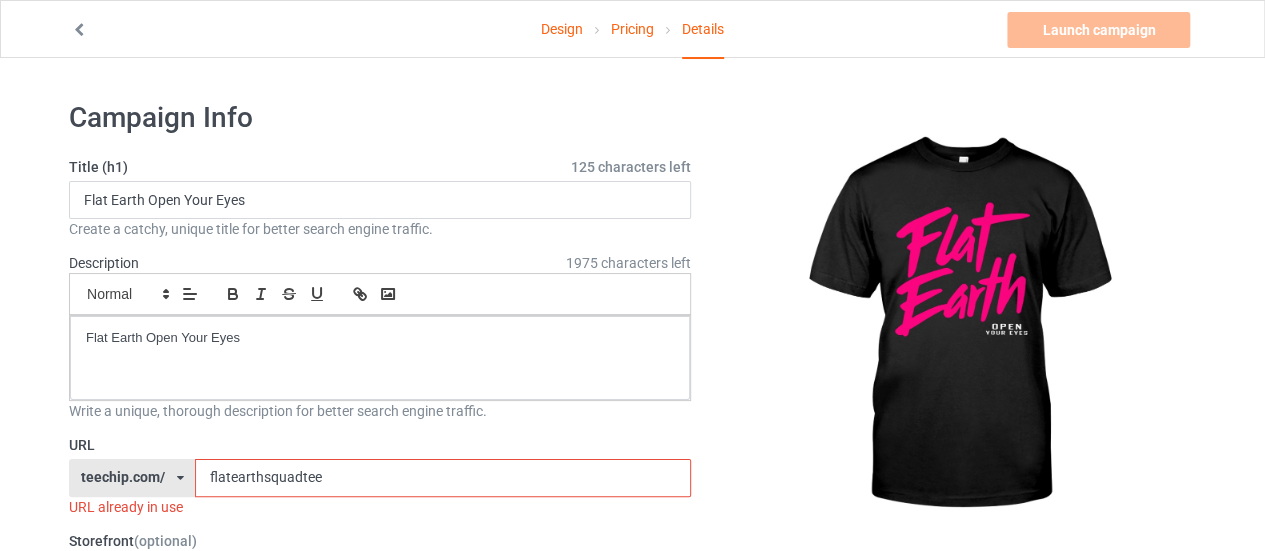click on "teechip.com/ teechip.com/ [ID] flatearthsquadtee" at bounding box center (380, 478) 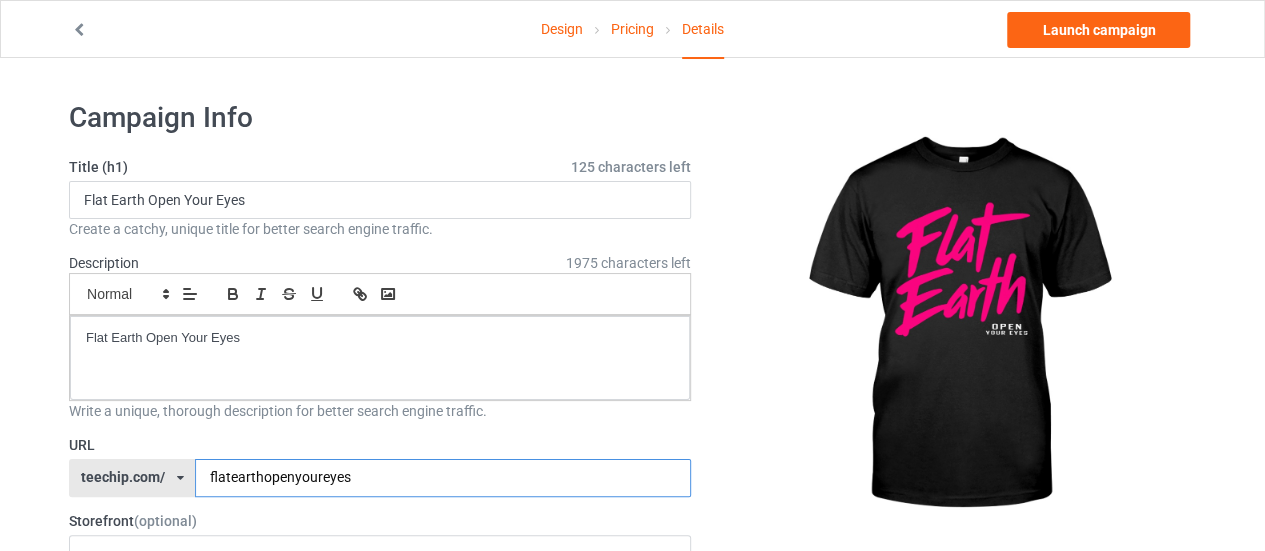 type on "flatearthopenyoureyes" 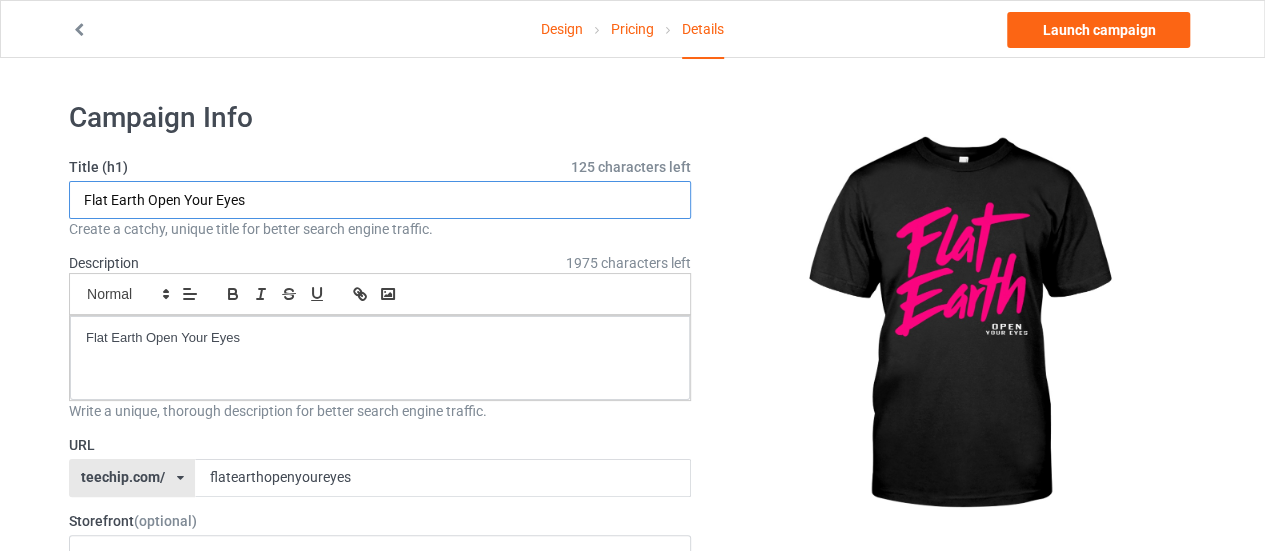 click on "Flat Earth Open Your Eyes" at bounding box center [380, 200] 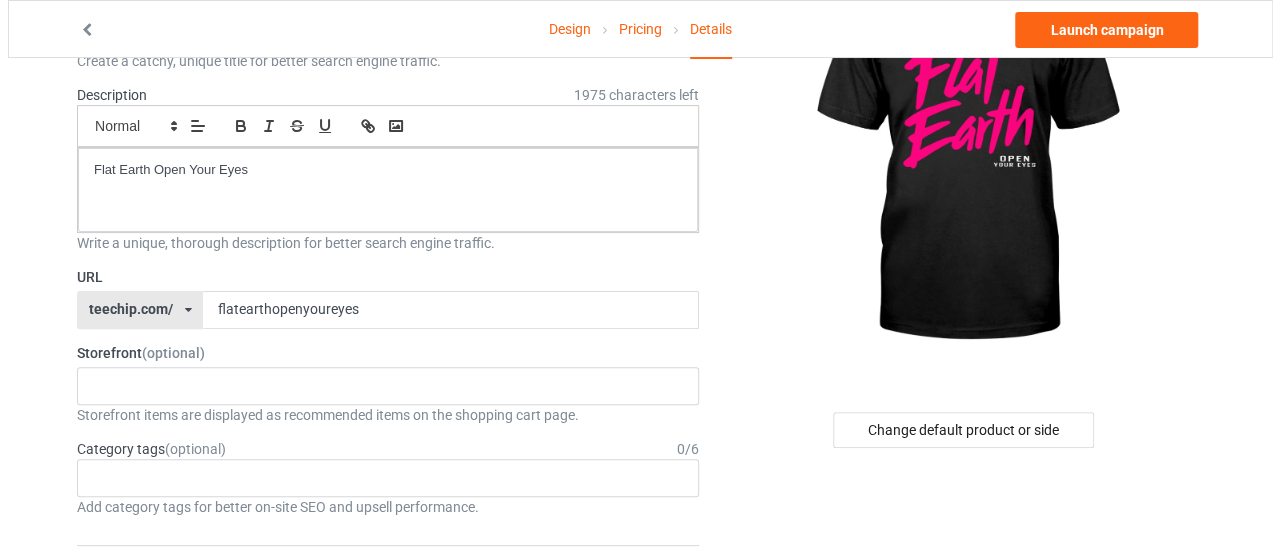 scroll, scrollTop: 0, scrollLeft: 0, axis: both 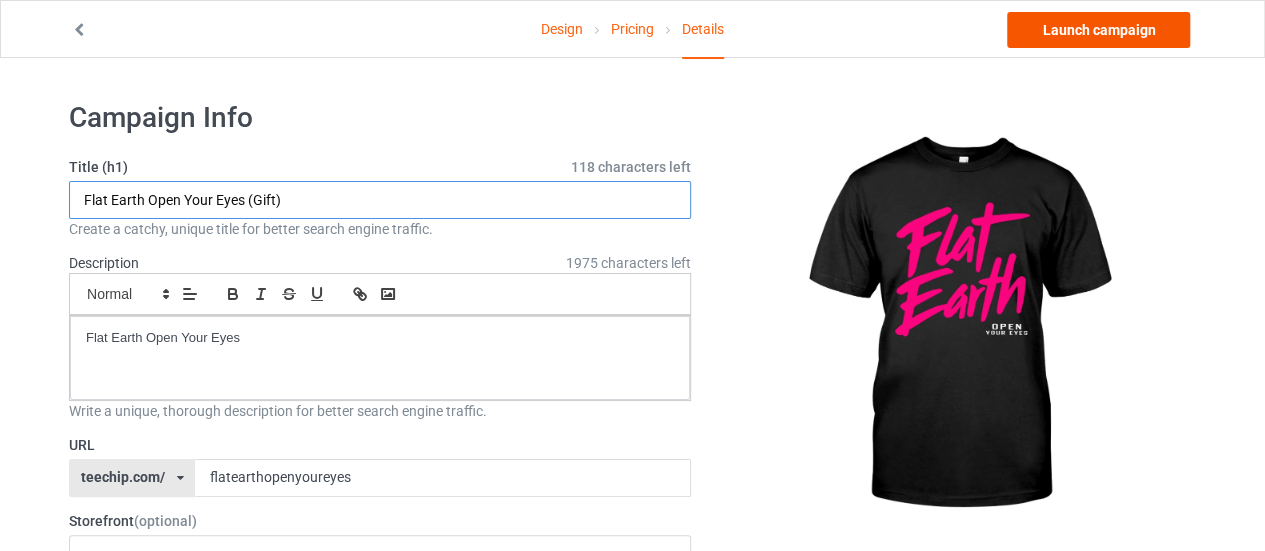 type on "Flat Earth Open Your Eyes (Gift)" 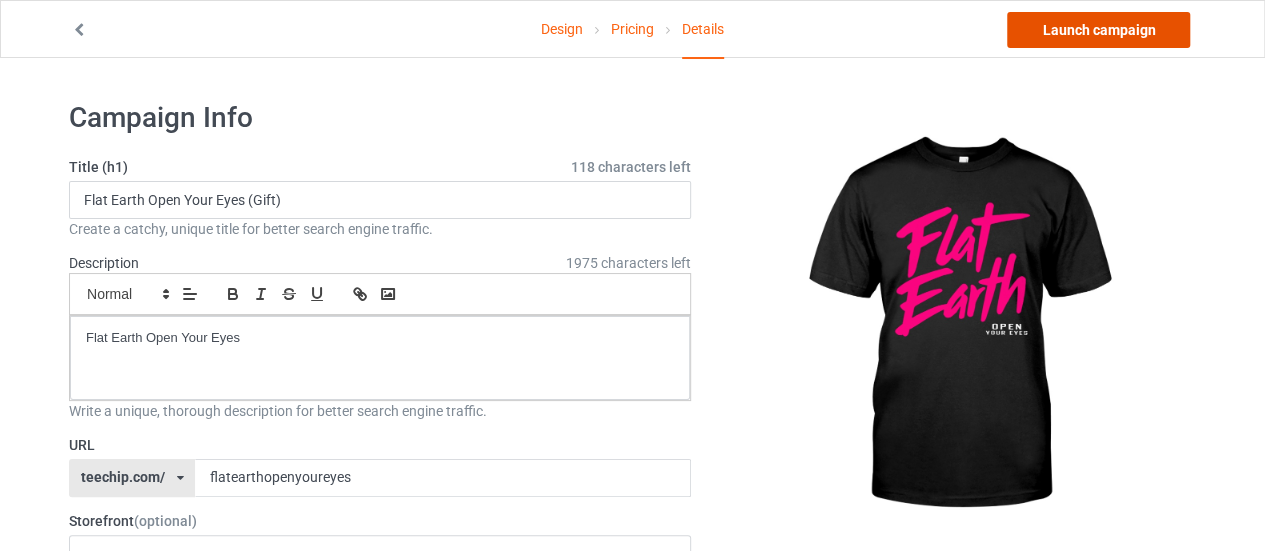 click on "Launch campaign" at bounding box center (1098, 30) 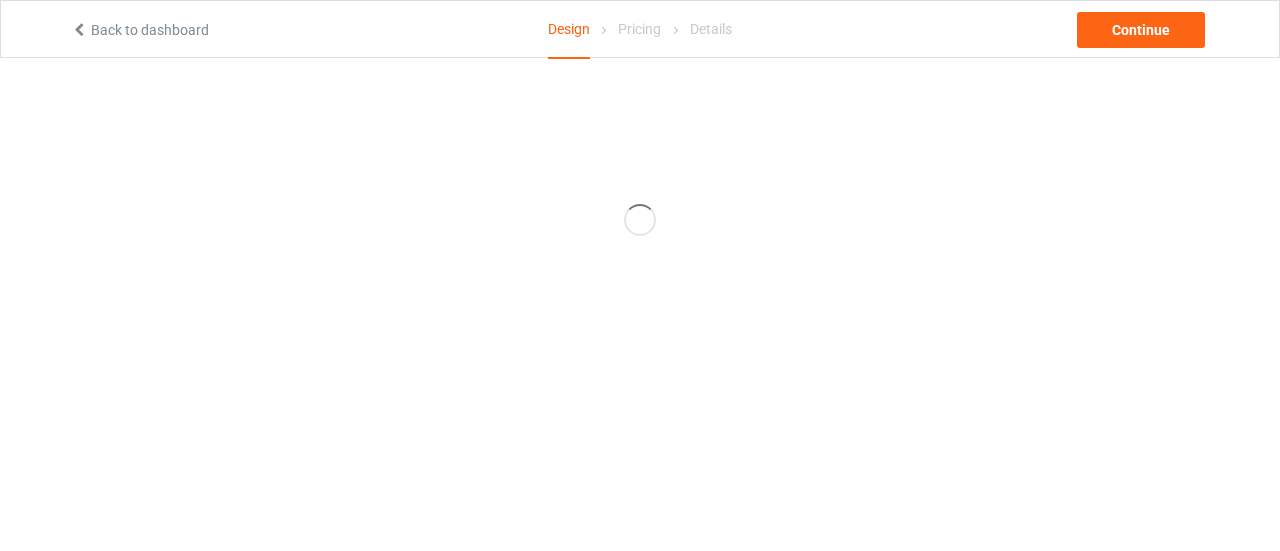 scroll, scrollTop: 0, scrollLeft: 0, axis: both 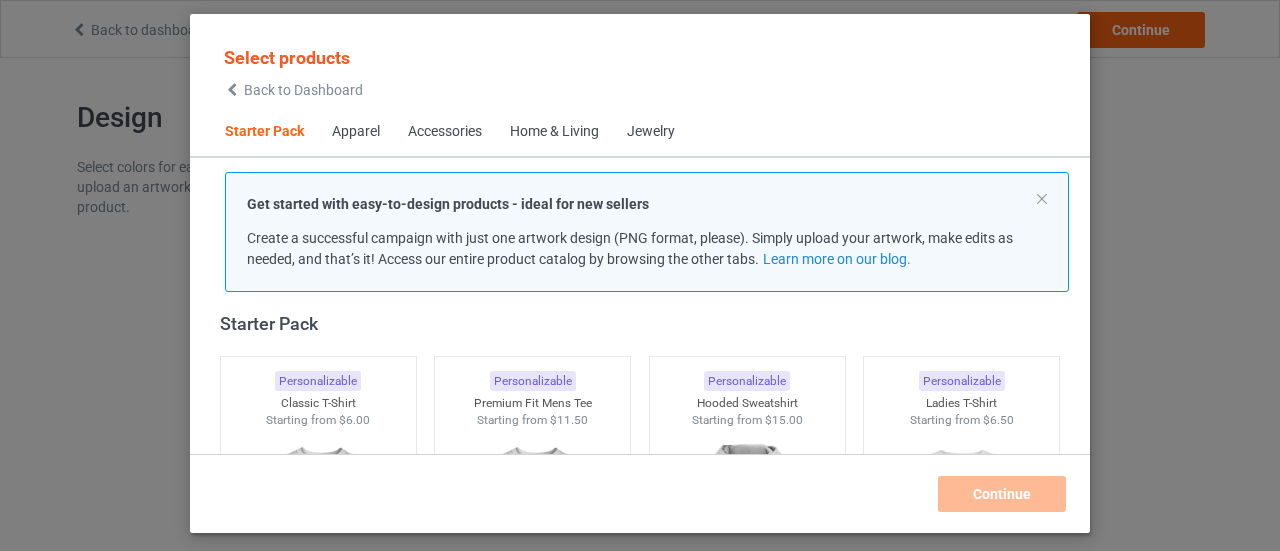 click on "Back to Dashboard" at bounding box center [303, 90] 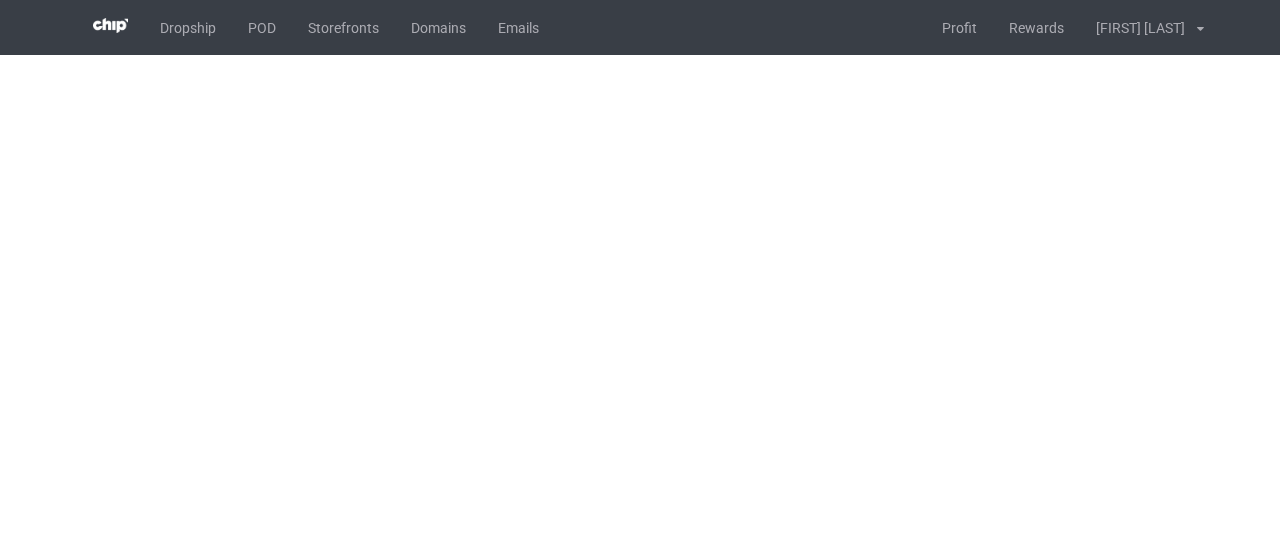 scroll, scrollTop: 0, scrollLeft: 0, axis: both 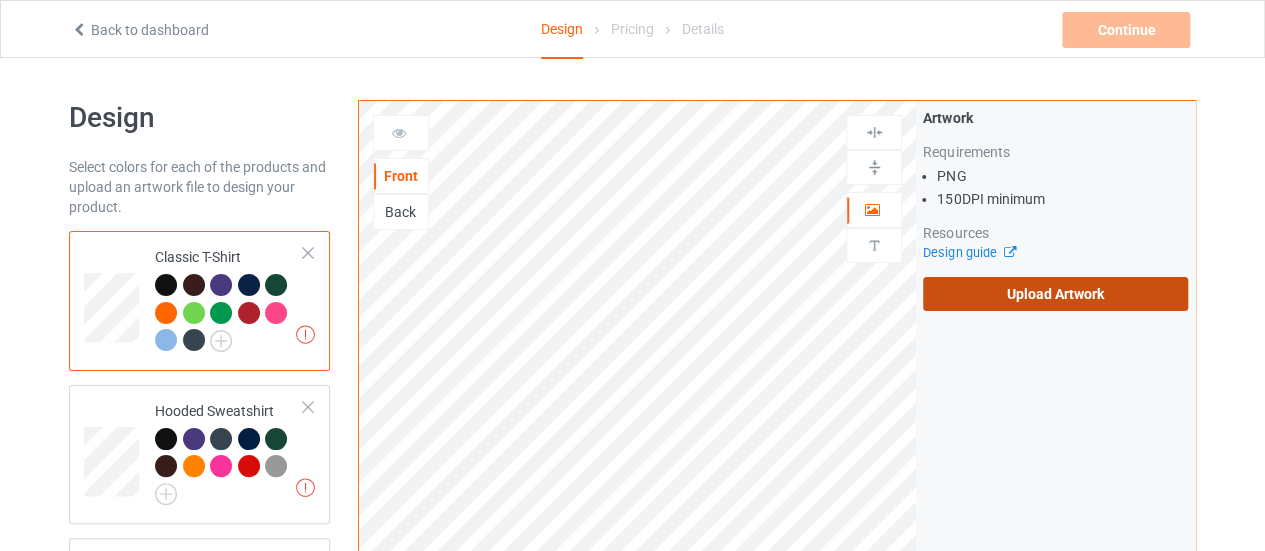 click on "Upload Artwork" at bounding box center (1055, 294) 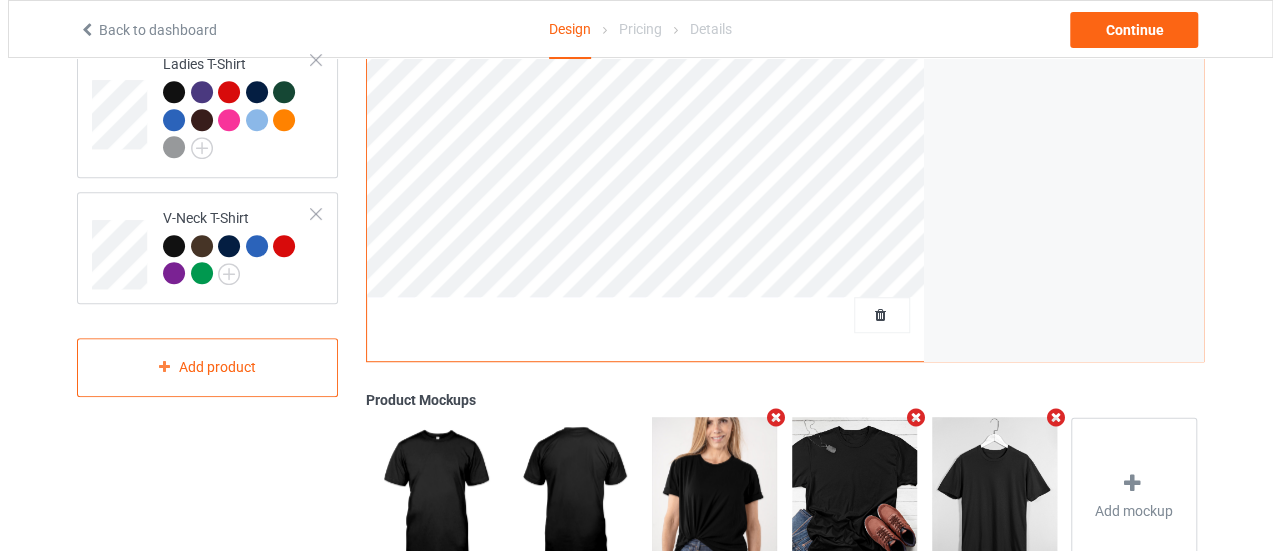 scroll, scrollTop: 0, scrollLeft: 0, axis: both 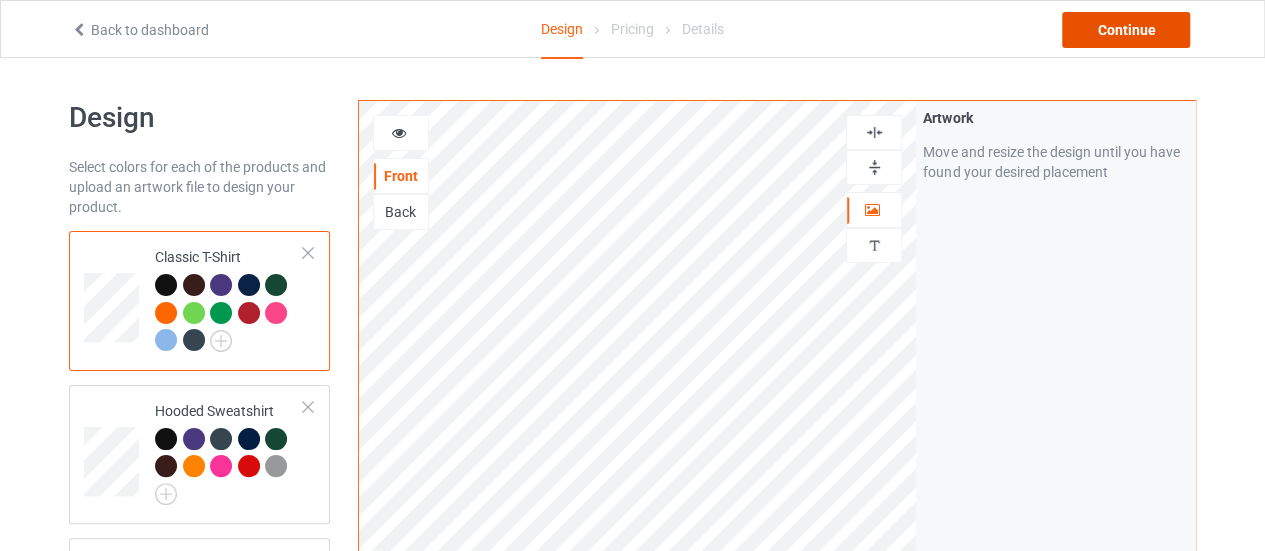 click on "Continue" at bounding box center (1126, 30) 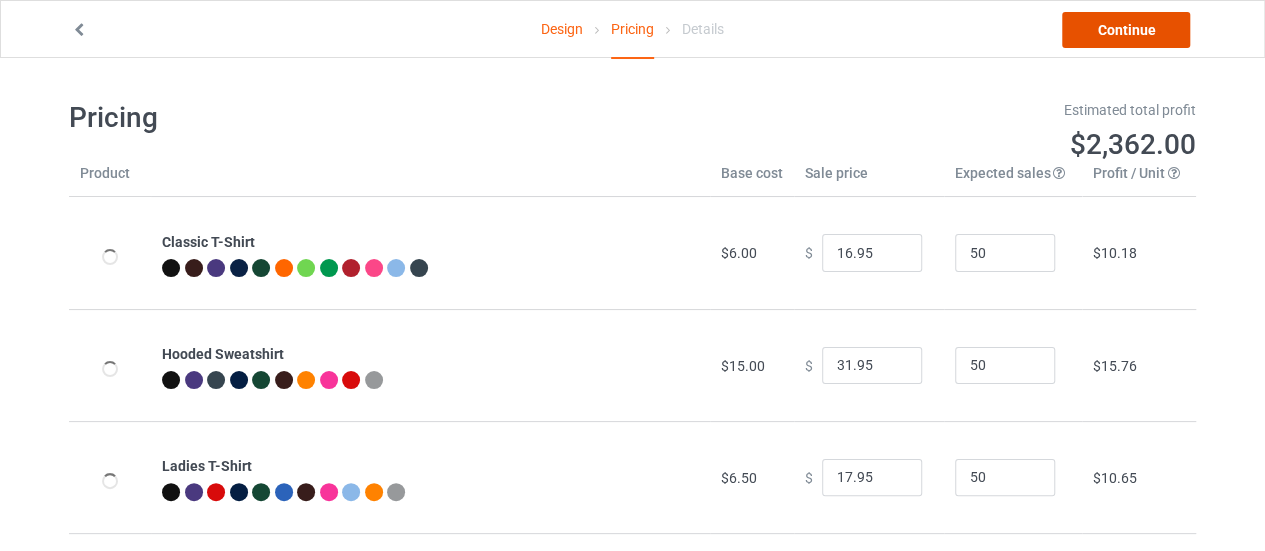 click on "Continue" at bounding box center (1126, 30) 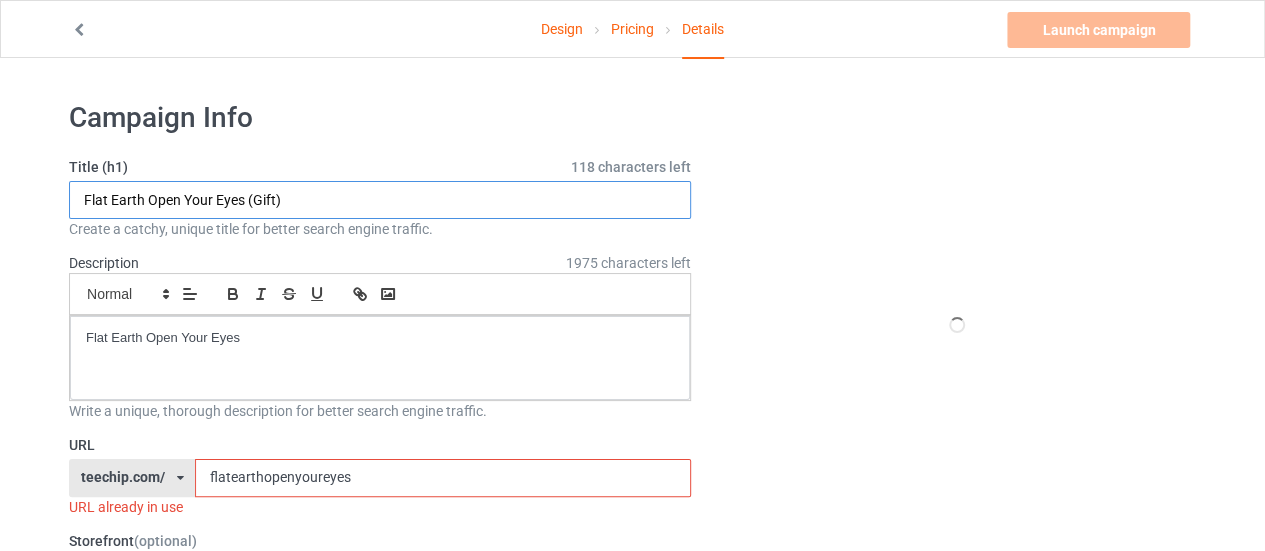 click on "Flat Earth Open Your Eyes (Gift)" at bounding box center [380, 200] 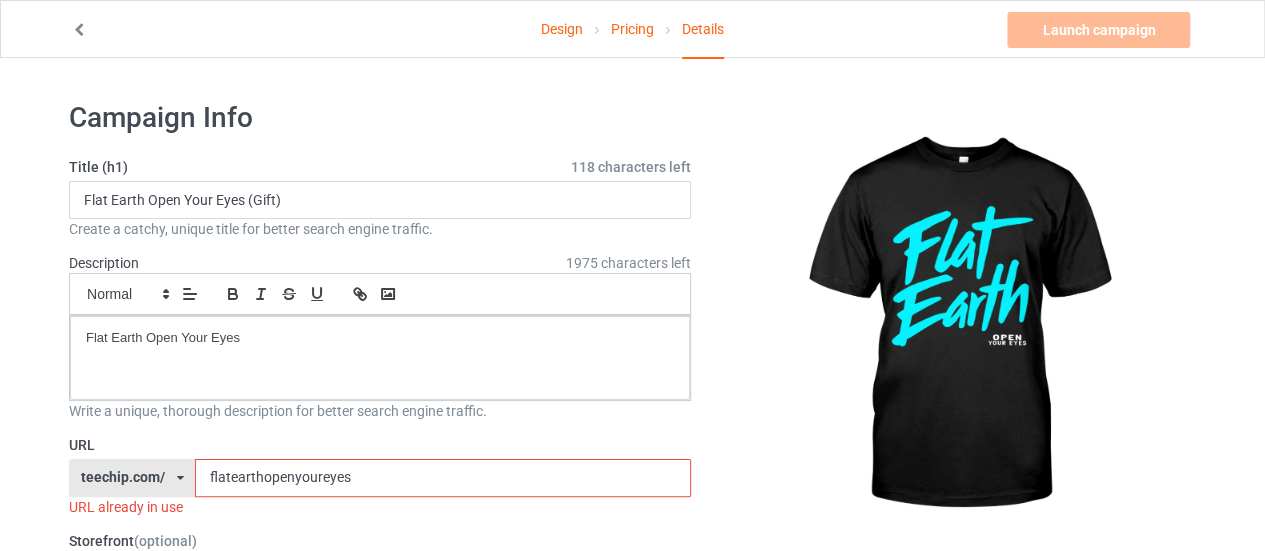 click on "flatearthopenyoureyes" at bounding box center (442, 478) 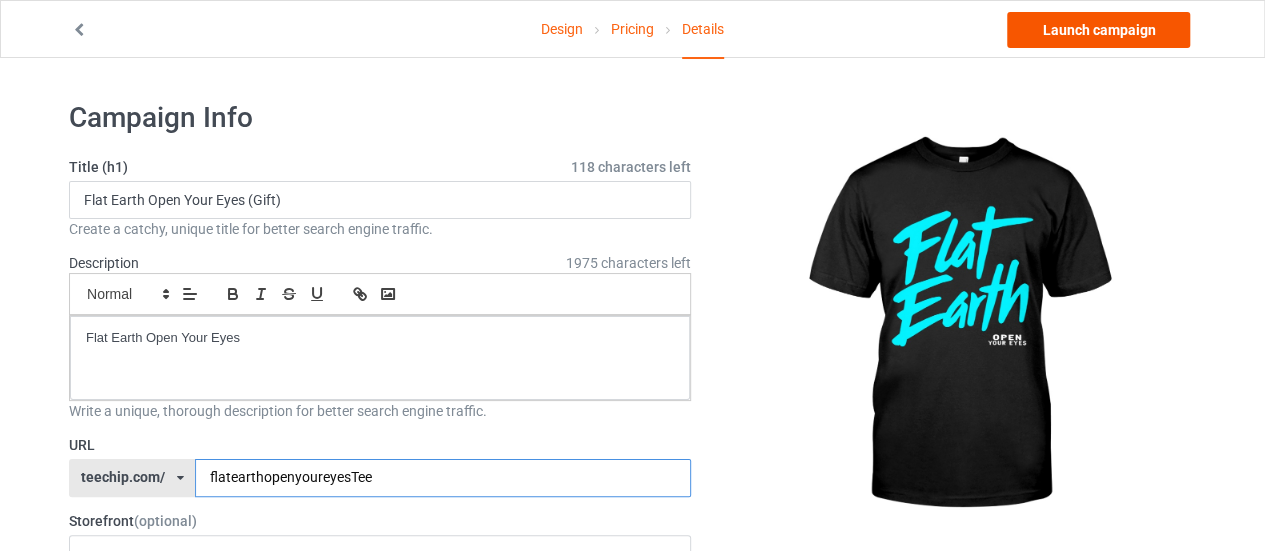 type on "flatearthopenyoureyesTee" 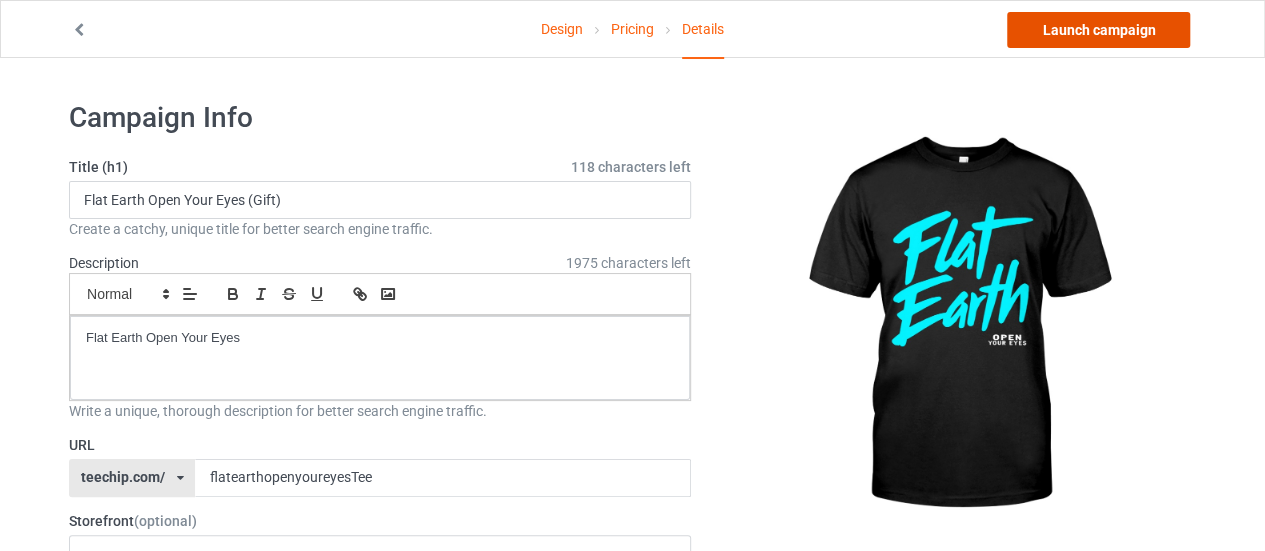 click on "Launch campaign" at bounding box center (1098, 30) 